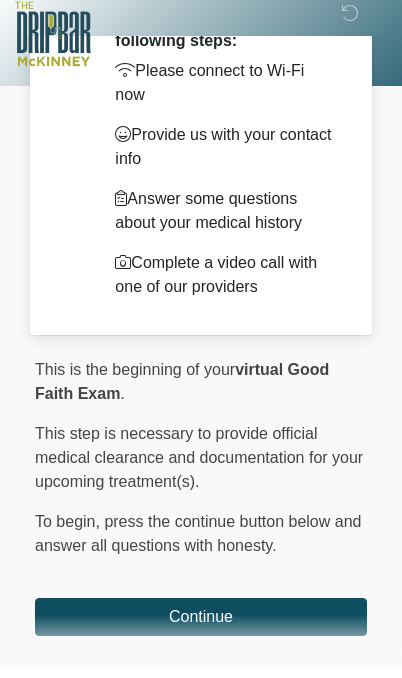 scroll, scrollTop: 145, scrollLeft: 0, axis: vertical 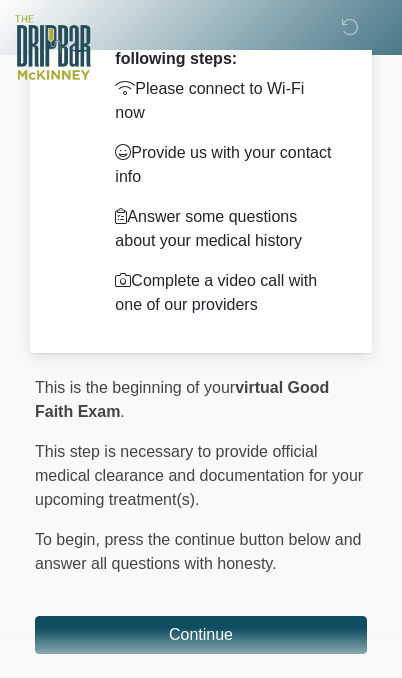 click on "Continue" at bounding box center (201, 635) 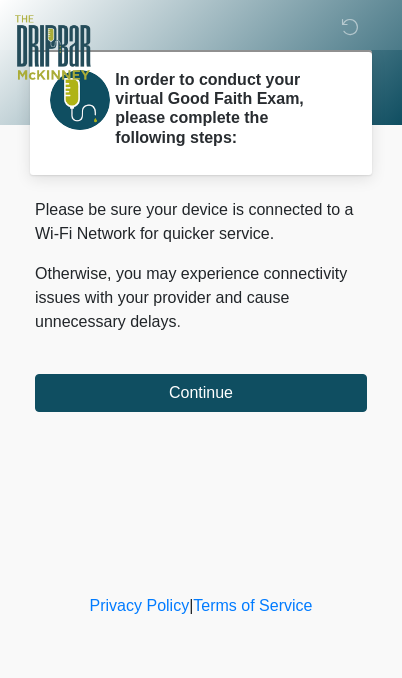 scroll, scrollTop: 0, scrollLeft: 0, axis: both 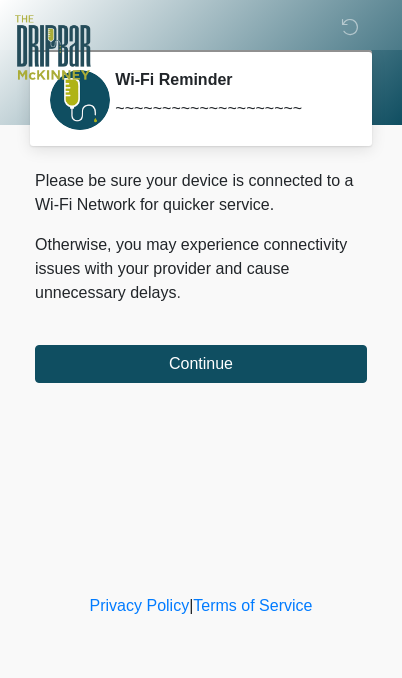 click on "Continue" at bounding box center (201, 364) 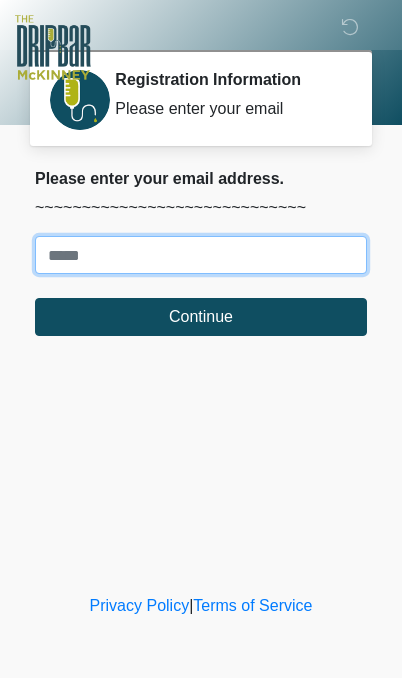 click on "Where should we email your treatment plan?" at bounding box center [201, 255] 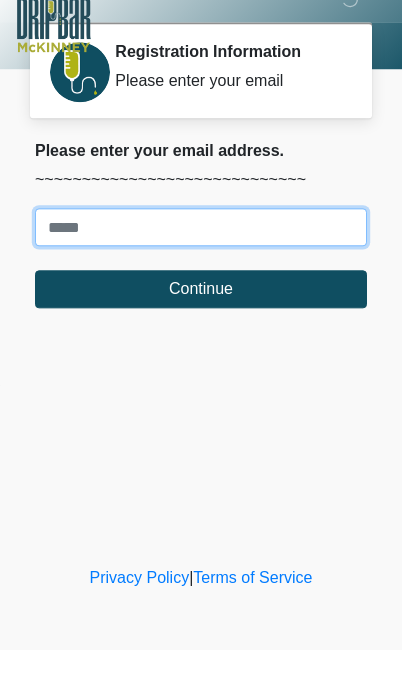 type on "**********" 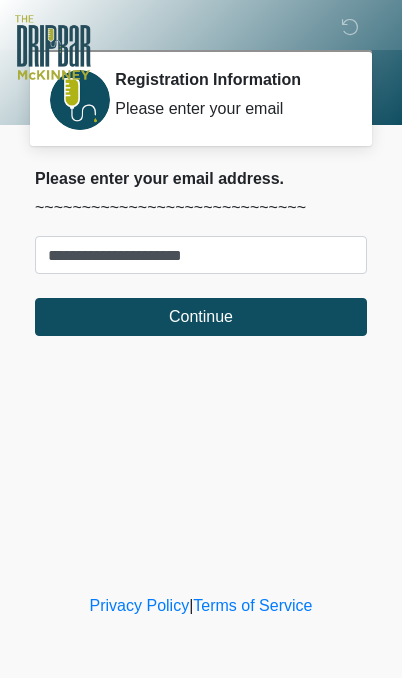 click on "Continue" at bounding box center [201, 317] 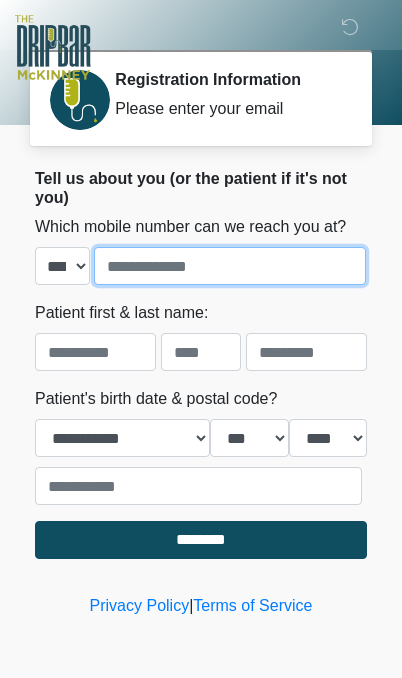 click at bounding box center [230, 266] 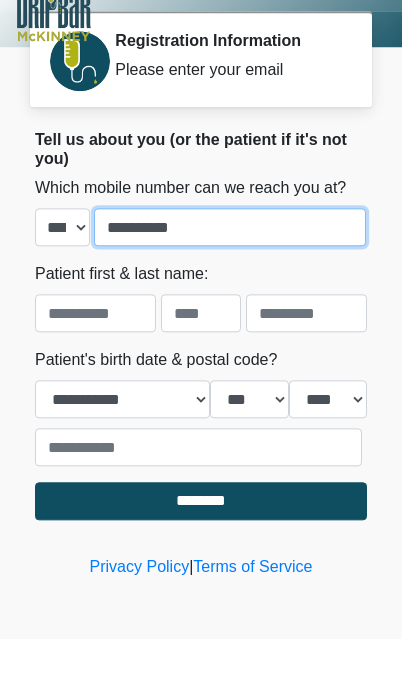 type on "**********" 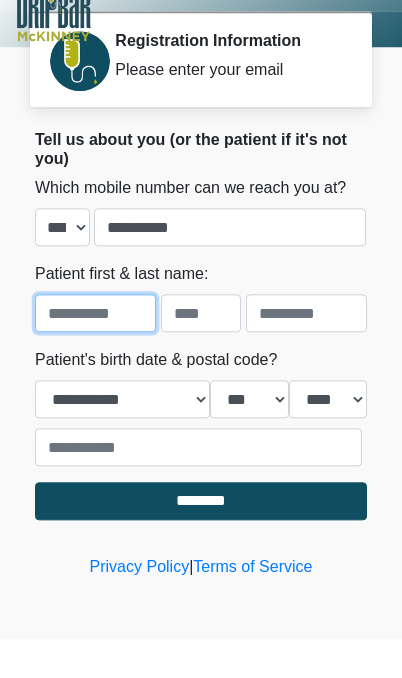 click at bounding box center [95, 352] 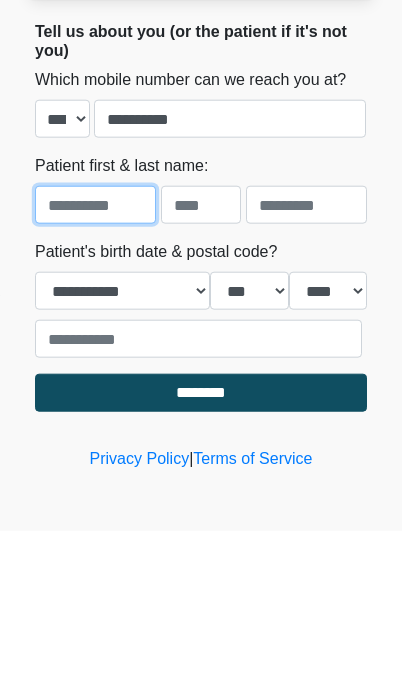 type on "********" 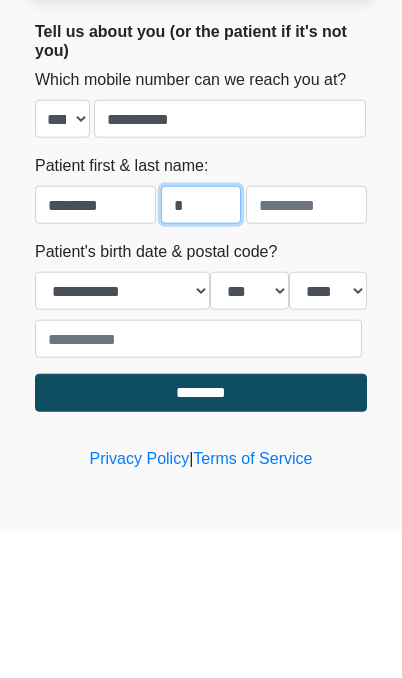 type on "*" 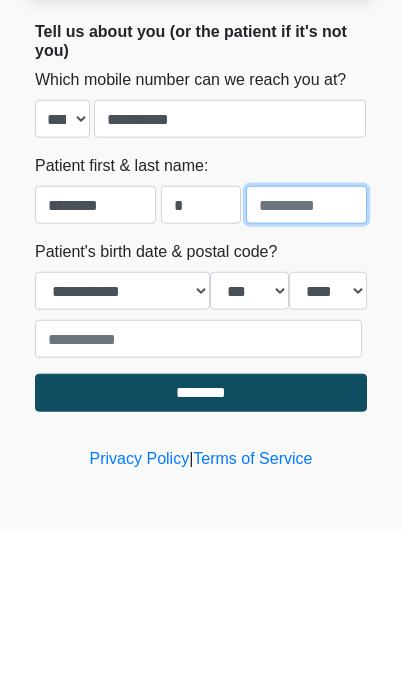 click at bounding box center (306, 352) 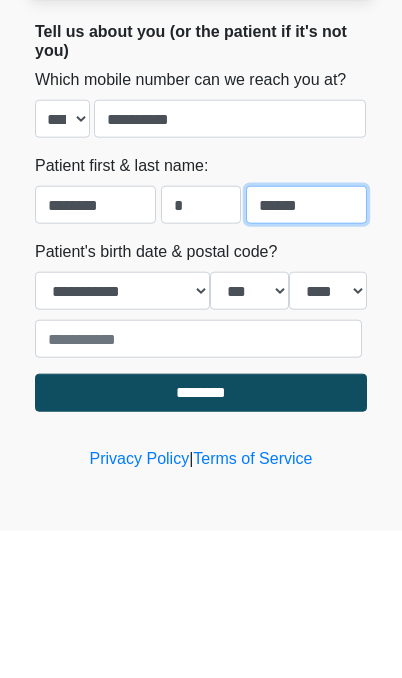 type on "******" 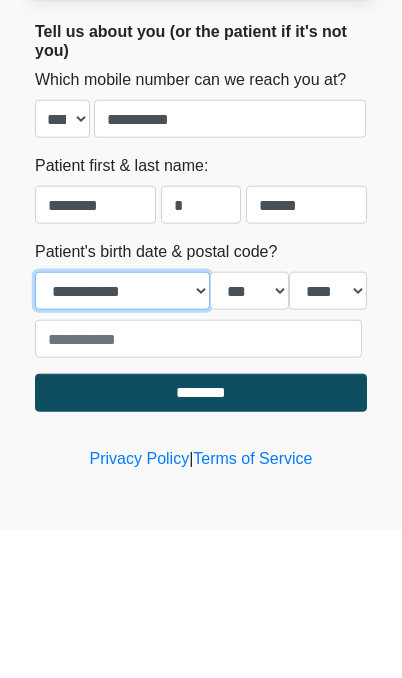 click on "**********" at bounding box center [122, 438] 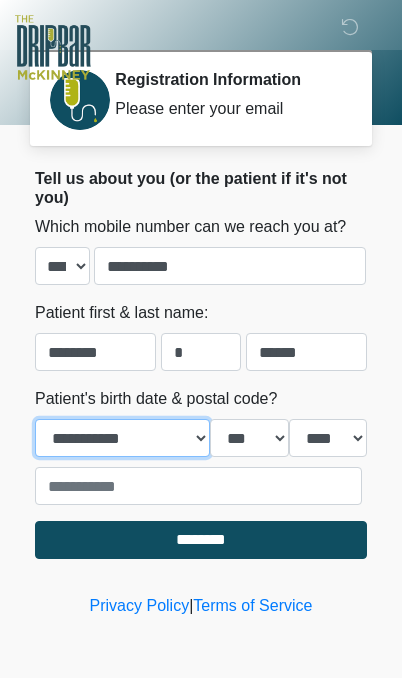 select on "**" 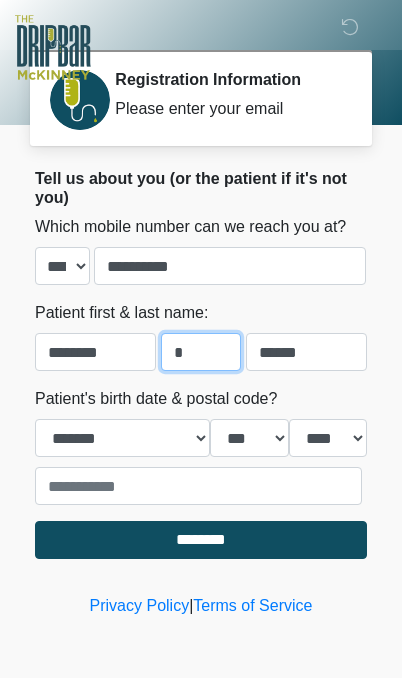 click on "*" at bounding box center [201, 352] 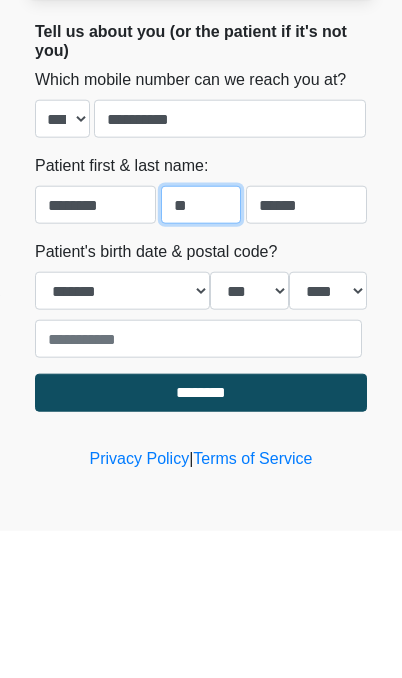 type on "*" 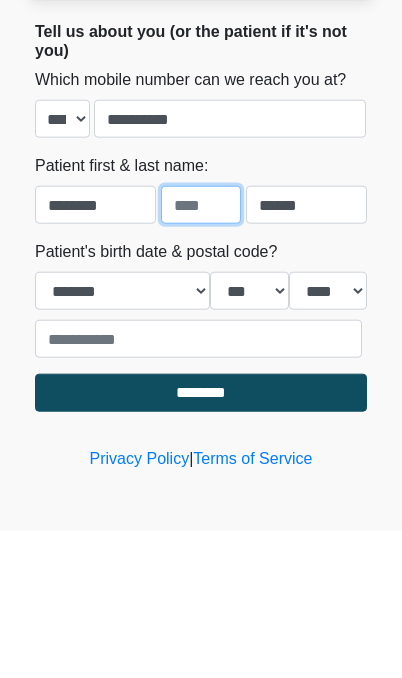 type on "*" 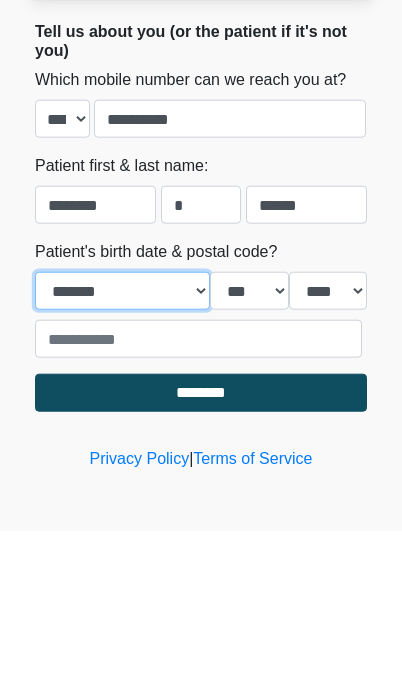 click on "**********" at bounding box center (122, 438) 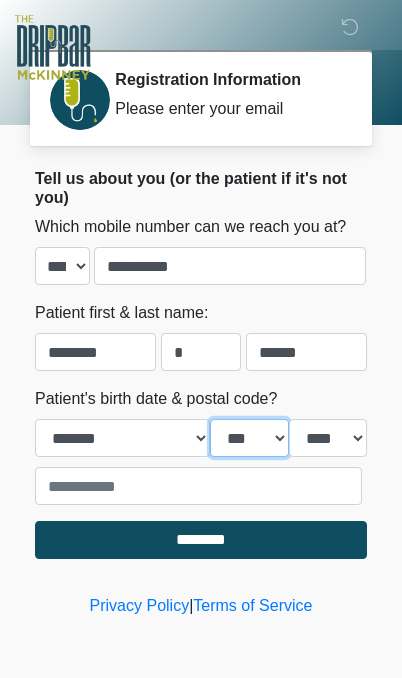 click on "***
*
*
*
*
*
*
*
*
*
**
**
**
**
**
**
**
**
**
**
**
**
**
**
**
**
**
**
**
**
**
**" at bounding box center [249, 438] 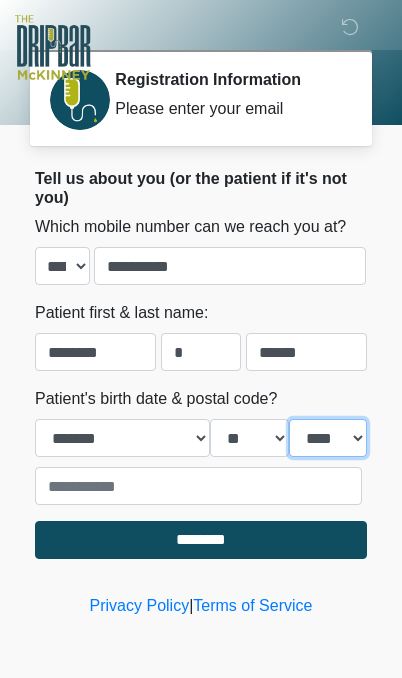 click on "****
****
****
****
****
****
****
****
****
****
****
****
****
****
****
****
****
****
****
****
****
****
****
****
****
****
****
****
****
****
****
****
****
****
****
****
****
****
****
****
****
****
****
****
****
****
****
****
****
****
****
****
****
****
****
****
****
****
****
****
****
****
****
****
****
****
****
****
****
****
****
****
****
****
****
****
****
****
****
****
****
****
****
****
****
****
****
****
****
****
****
****
****
****
****
****
****
****
****
****
****
****" at bounding box center [328, 438] 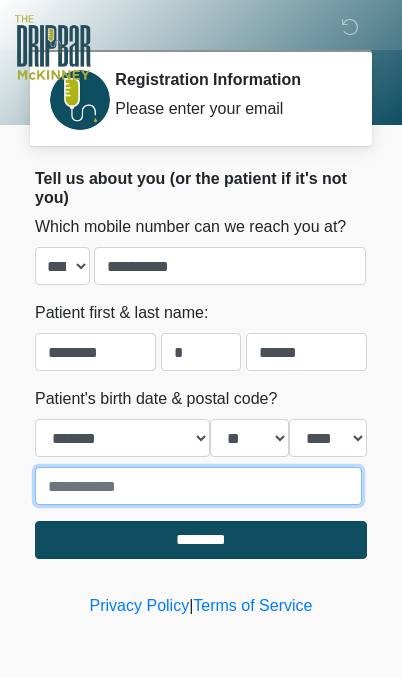 click at bounding box center (198, 486) 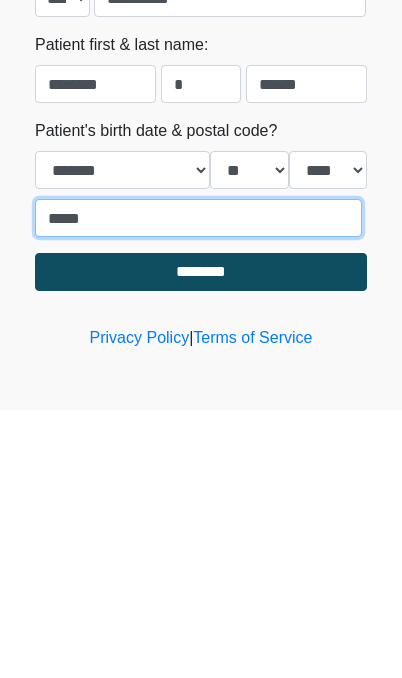 type on "*****" 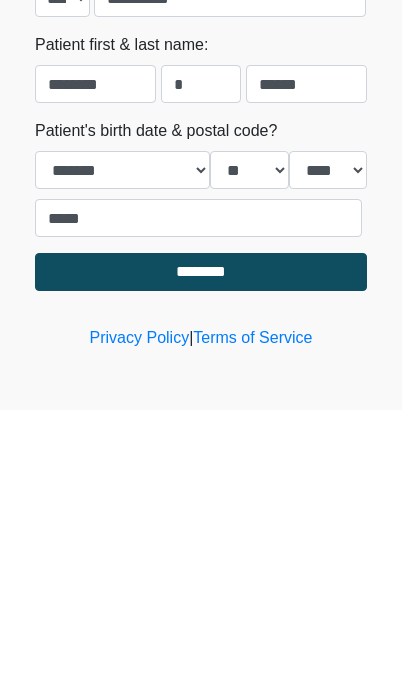 click on "********" at bounding box center [201, 540] 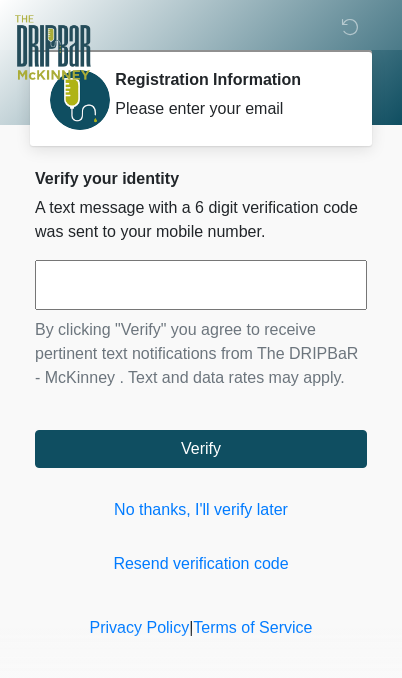 click at bounding box center [201, 285] 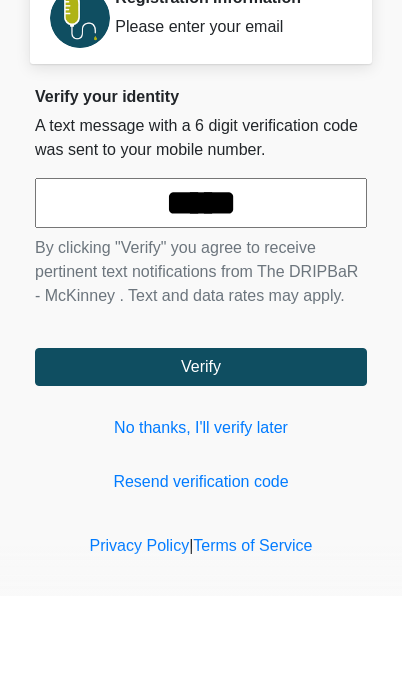 type on "******" 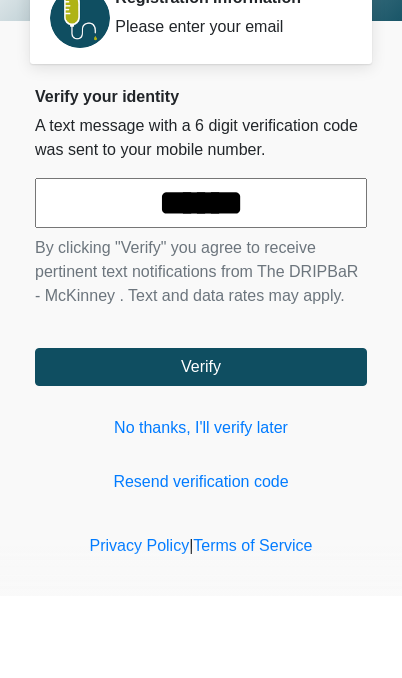 scroll, scrollTop: 22, scrollLeft: 0, axis: vertical 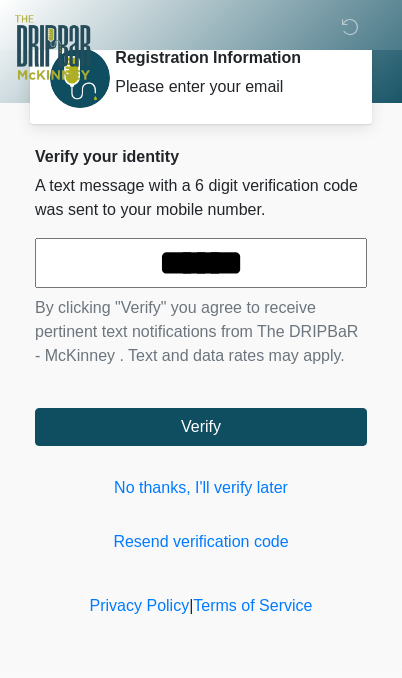 click on "Verify" at bounding box center (201, 427) 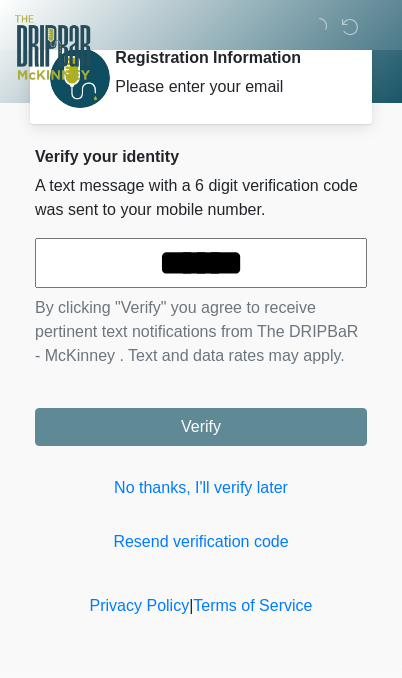 scroll, scrollTop: 0, scrollLeft: 0, axis: both 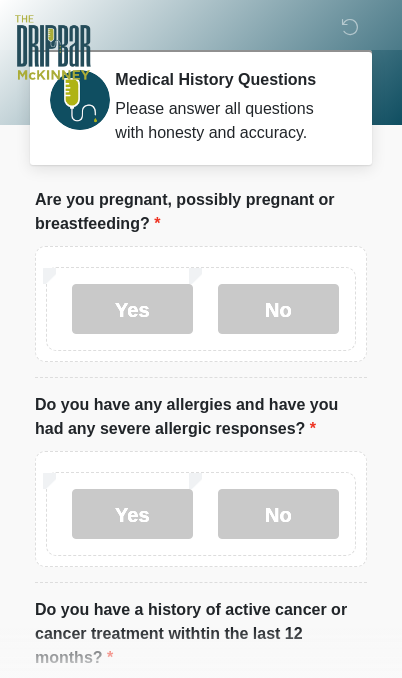 click on "No" at bounding box center (278, 309) 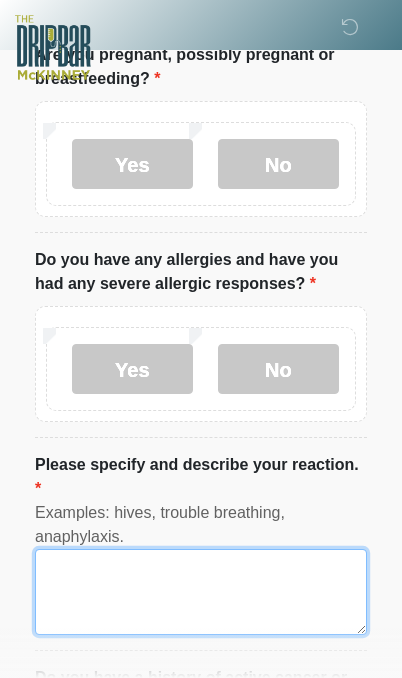 click on "Please specify and describe your reaction." at bounding box center [201, 592] 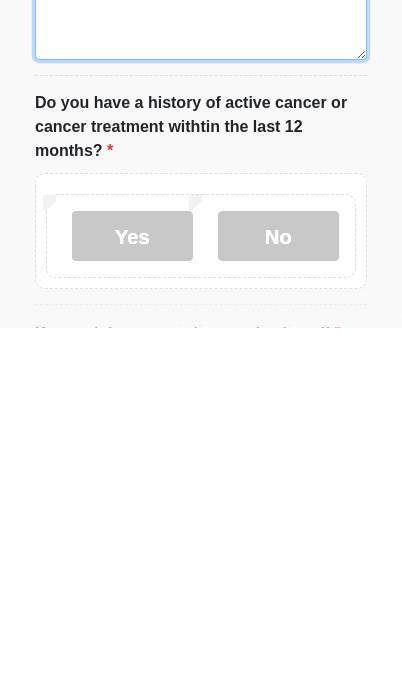 type on "**********" 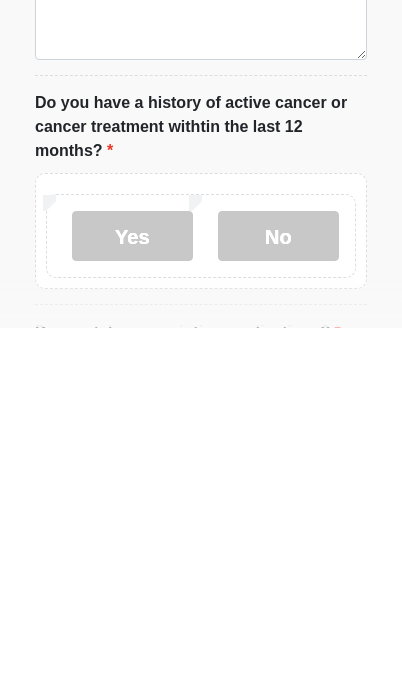 click on "No" at bounding box center (278, 586) 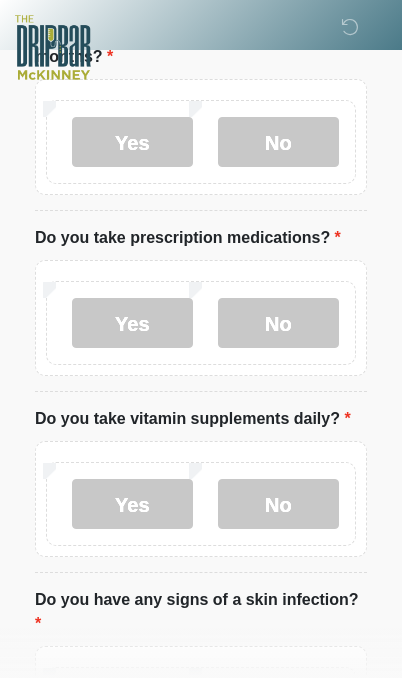 scroll, scrollTop: 815, scrollLeft: 0, axis: vertical 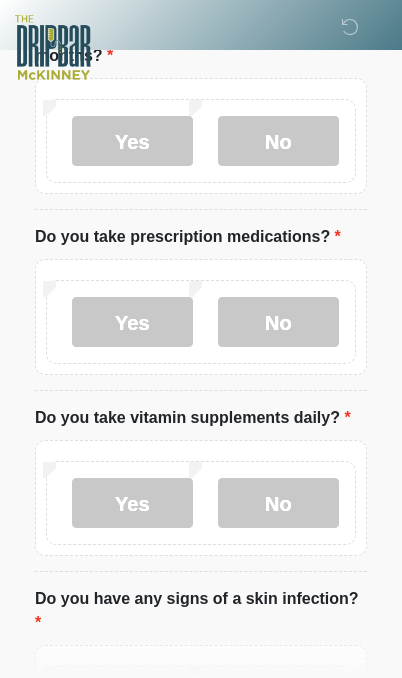 click on "Yes" at bounding box center [132, 322] 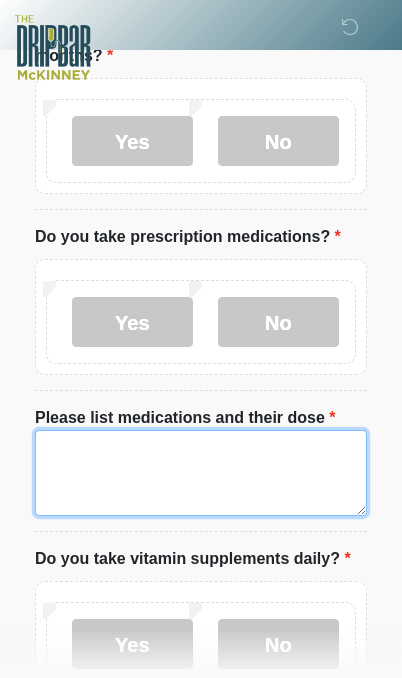 click on "Please list medications and their dose" at bounding box center (201, 473) 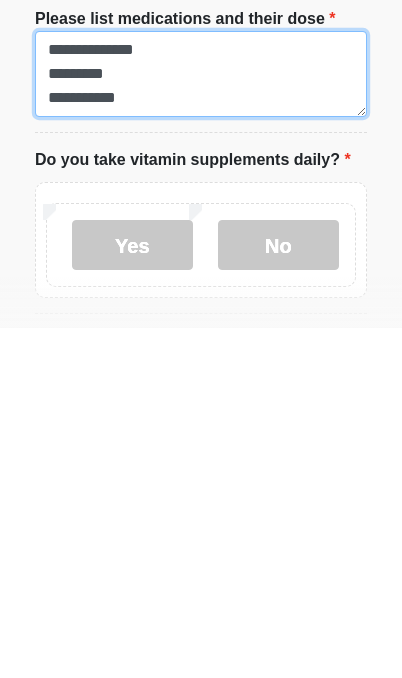 type on "**********" 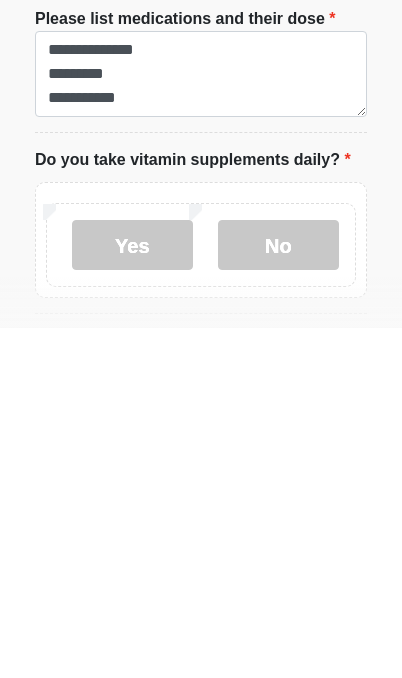 click on "Yes" at bounding box center (132, 595) 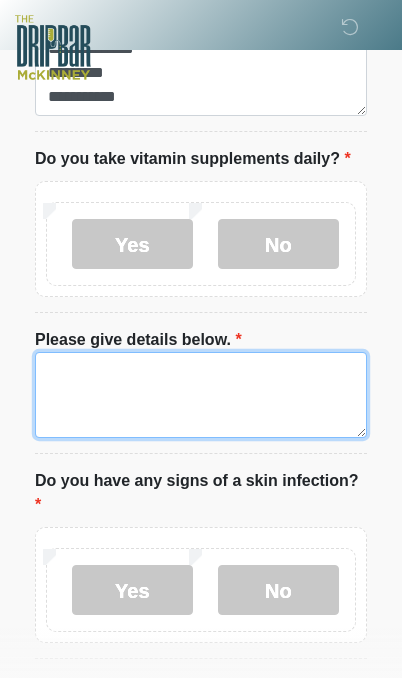click on "Please give details below." at bounding box center [201, 395] 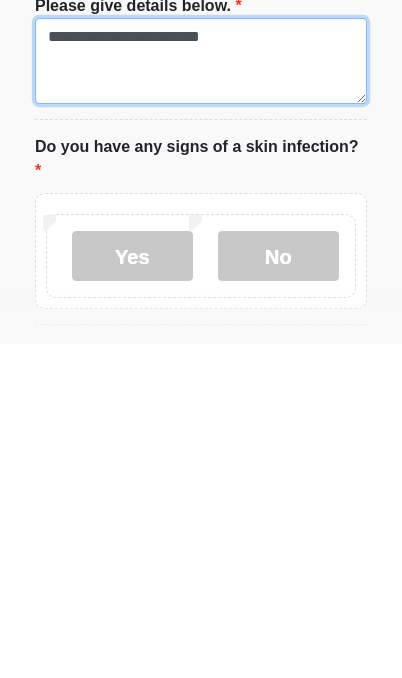 type on "**********" 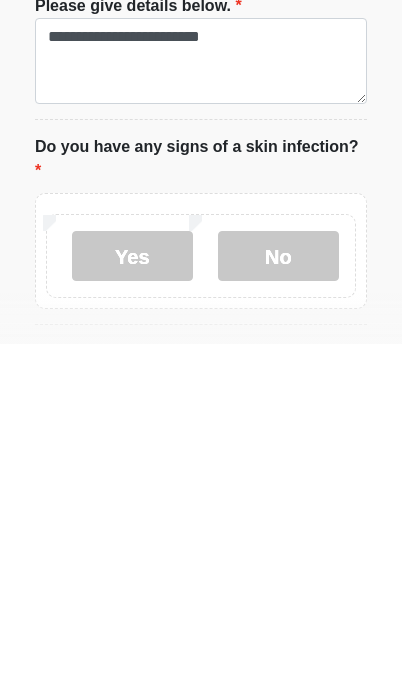click on "No" at bounding box center (278, 590) 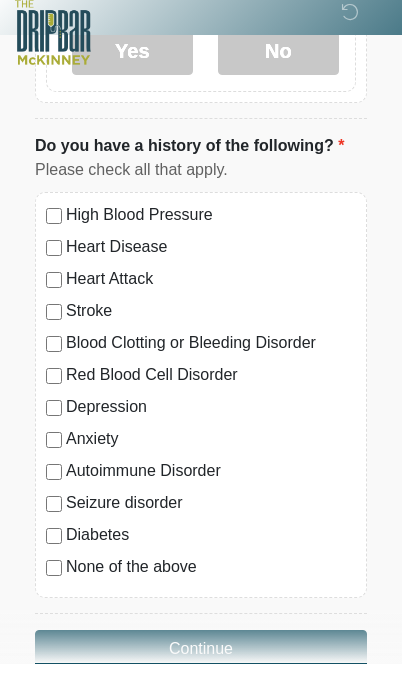 scroll, scrollTop: 1740, scrollLeft: 0, axis: vertical 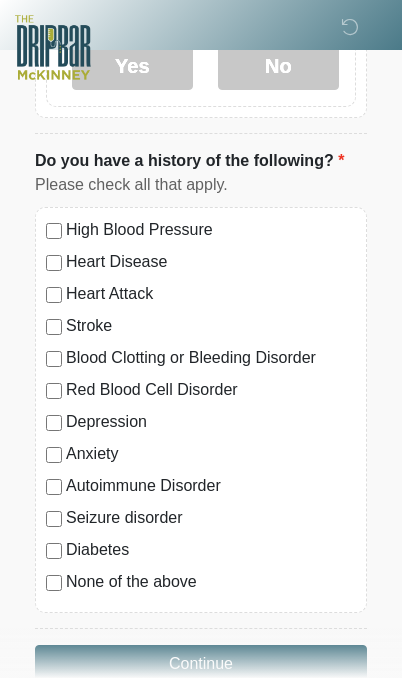 click on "Continue" at bounding box center (201, 664) 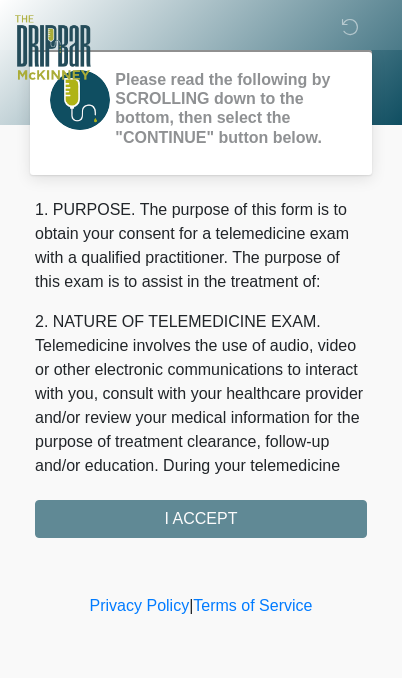 scroll, scrollTop: 0, scrollLeft: 0, axis: both 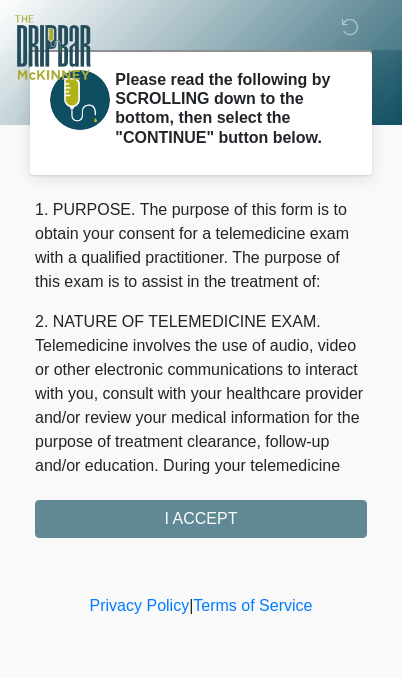 click on "1. PURPOSE. The purpose of this form is to obtain your consent for a telemedicine exam with a qualified practitioner. The purpose of this exam is to assist in the treatment of:  2. NATURE OF TELEMEDICINE EXAM. Telemedicine involves the use of audio, video or other electronic communications to interact with you, consult with your healthcare provider and/or review your medical information for the purpose of treatment clearance, follow-up and/or education. During your telemedicine exam, details of your medical history and personal health information may be discussed with other health professionals through the use of interactive video, audio and telecommunications technology. Additionally, a physical examination of you may take place. 4. HEALTHCARE INSTITUTION. The DRIPBaR - McKinney  has medical and non-medical technical personnel who may participate in the telemedicine exam to aid in the audio/video link with the qualified practitioner.
I ACCEPT" at bounding box center (201, 368) 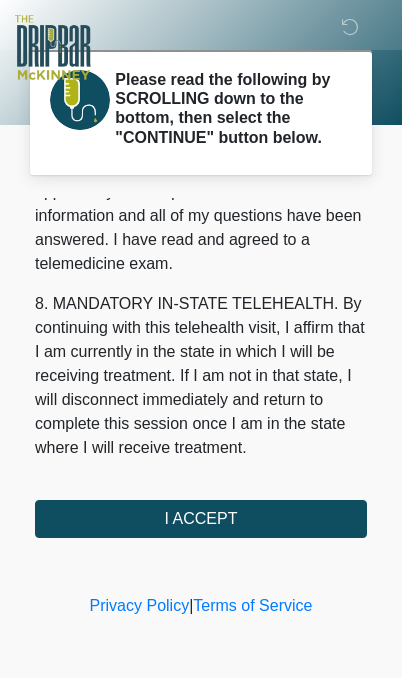 scroll, scrollTop: 1434, scrollLeft: 0, axis: vertical 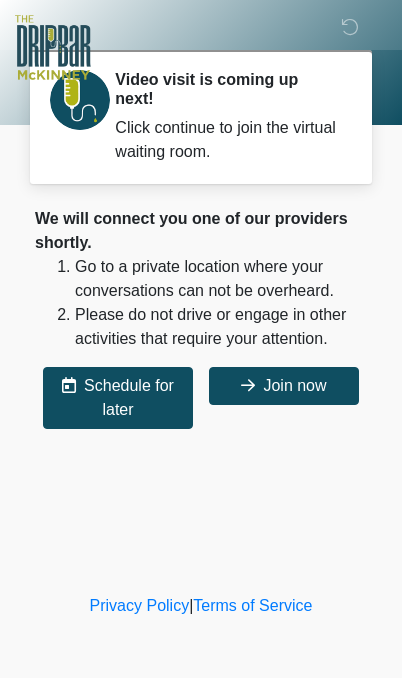 click on "Join now" at bounding box center [284, 386] 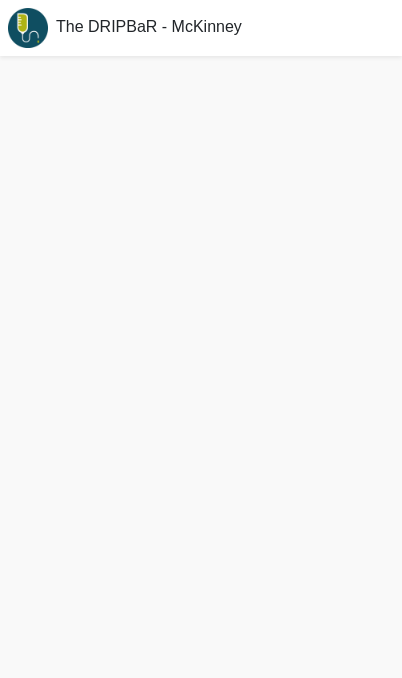 scroll, scrollTop: 0, scrollLeft: 0, axis: both 